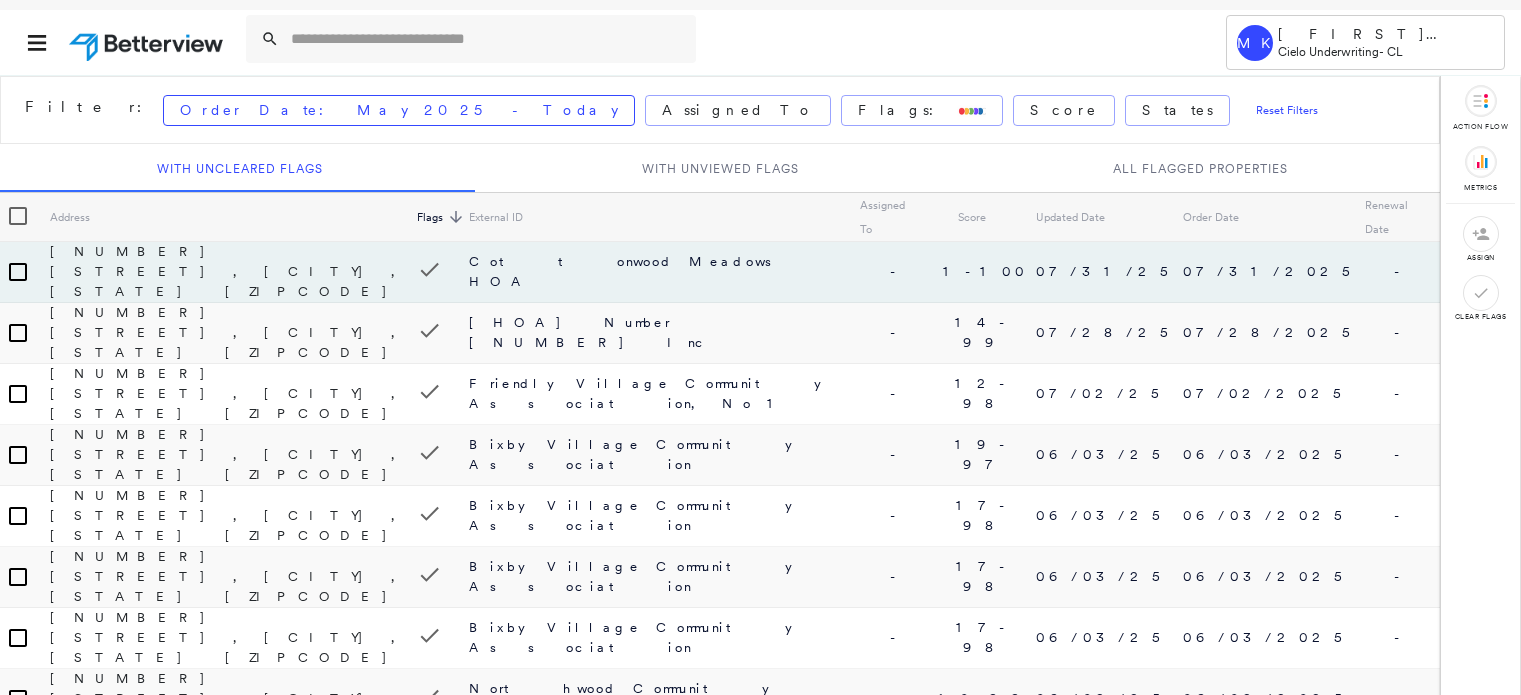 scroll, scrollTop: 0, scrollLeft: 0, axis: both 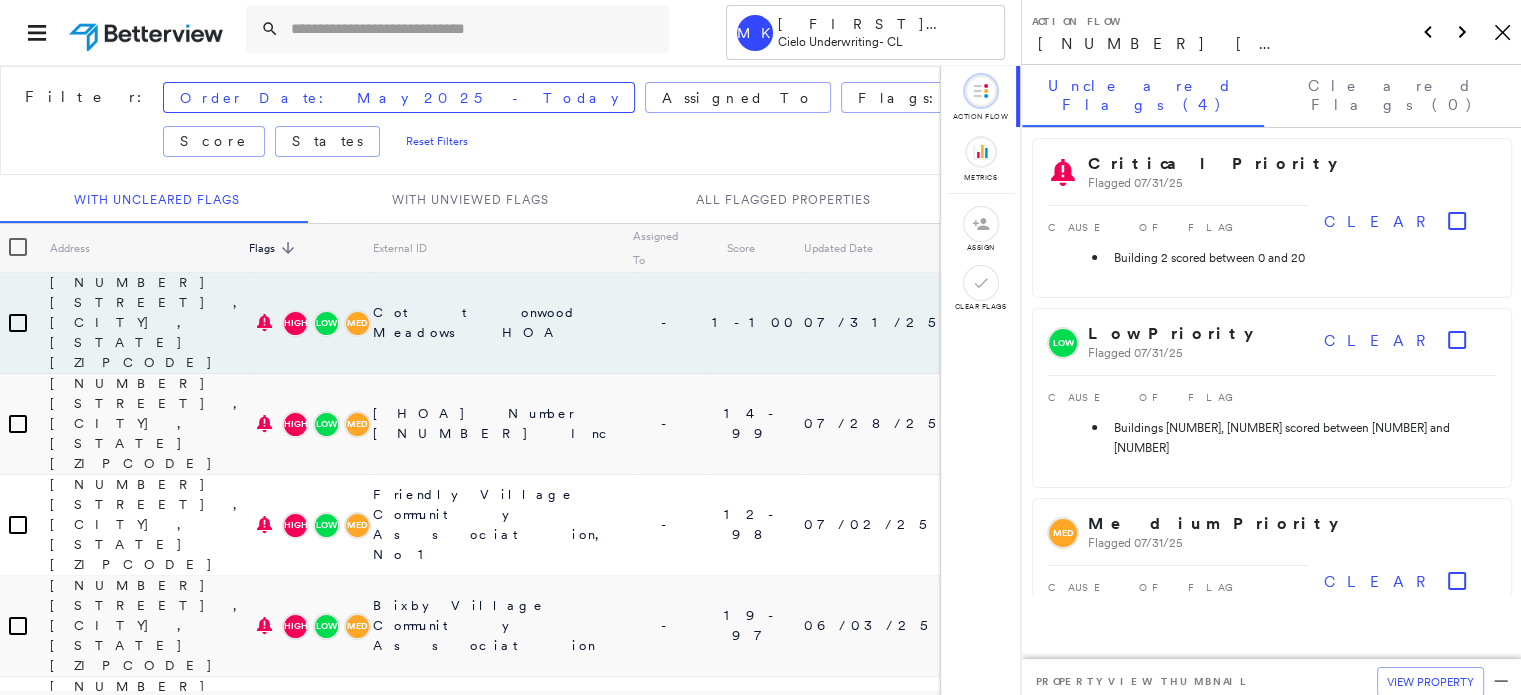 click on "Icon_Closemodal" 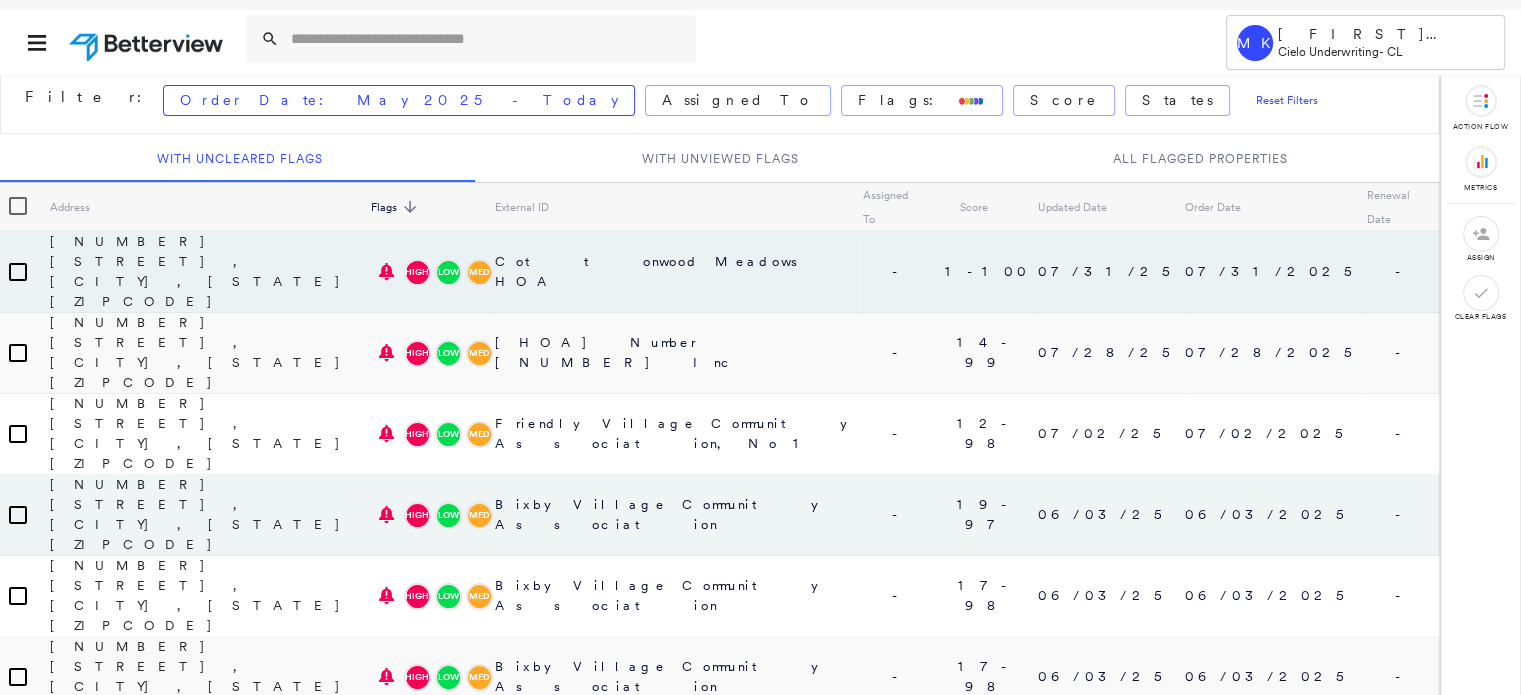 scroll, scrollTop: 11, scrollLeft: 0, axis: vertical 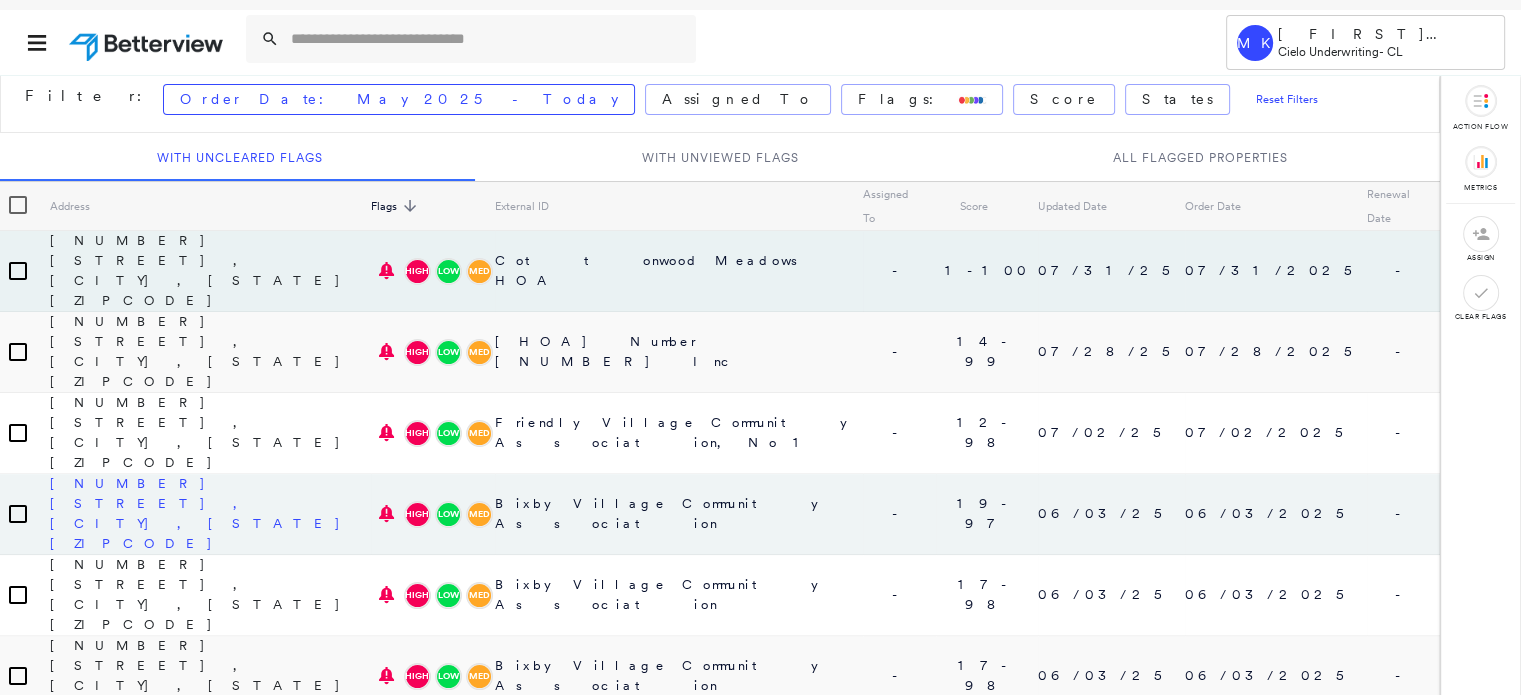 click on "6000  Avenida de Castillo , Long Beach, CA 90803" at bounding box center [209, 513] 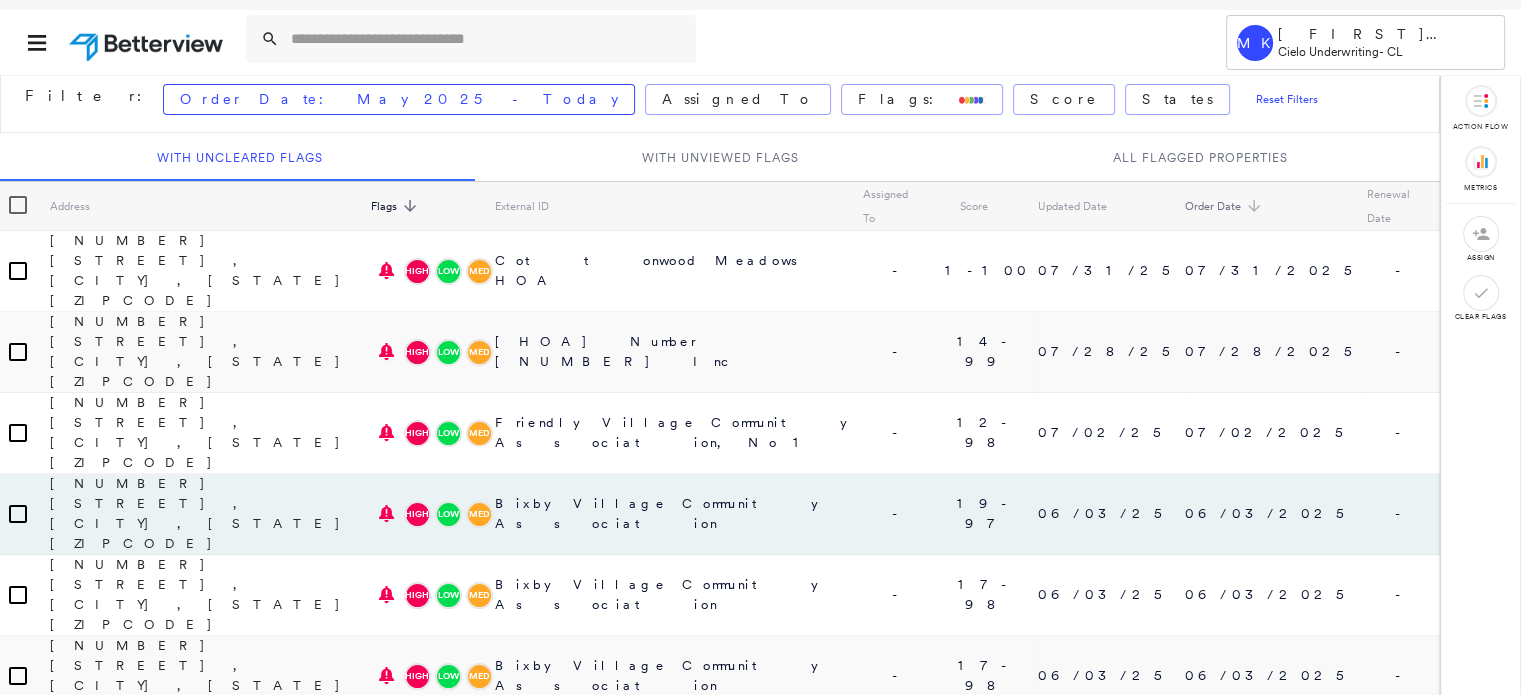 click on "Order Date" at bounding box center [1226, 206] 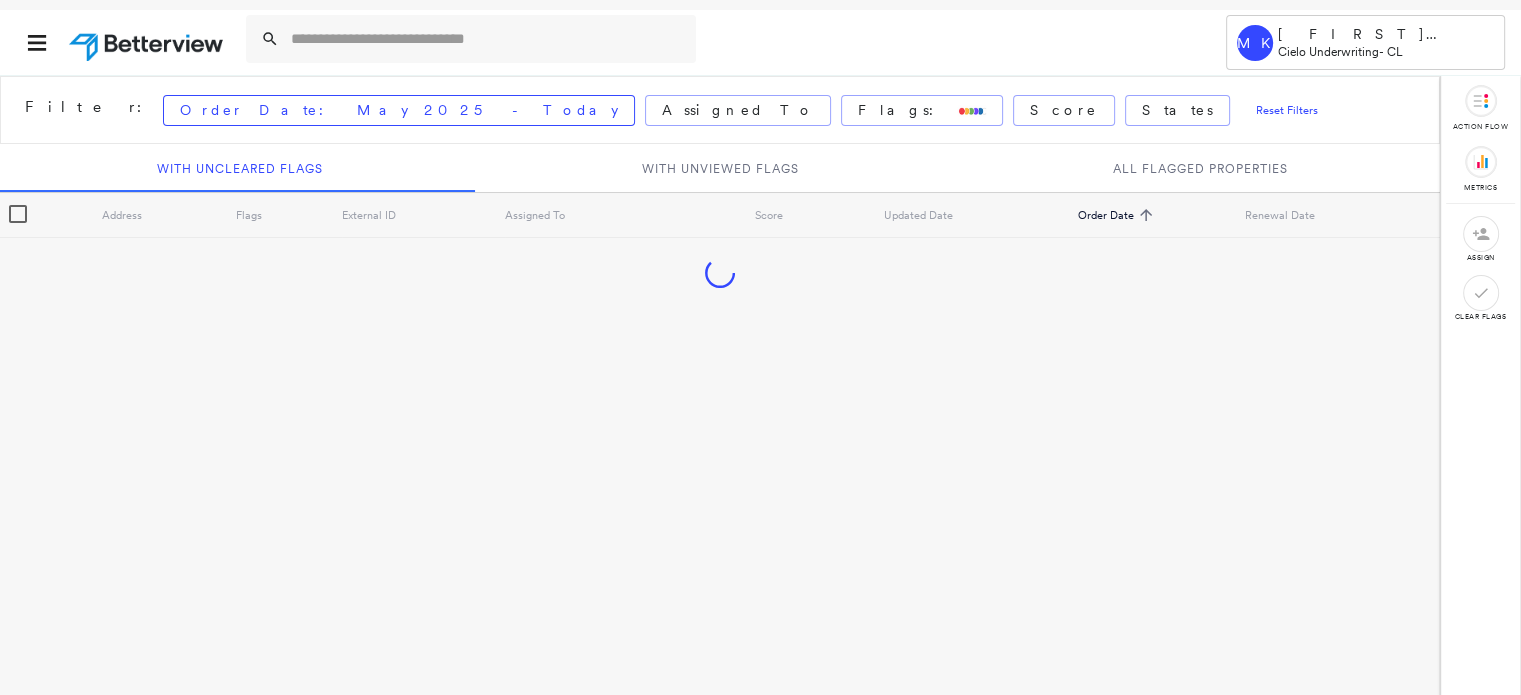 scroll, scrollTop: 0, scrollLeft: 0, axis: both 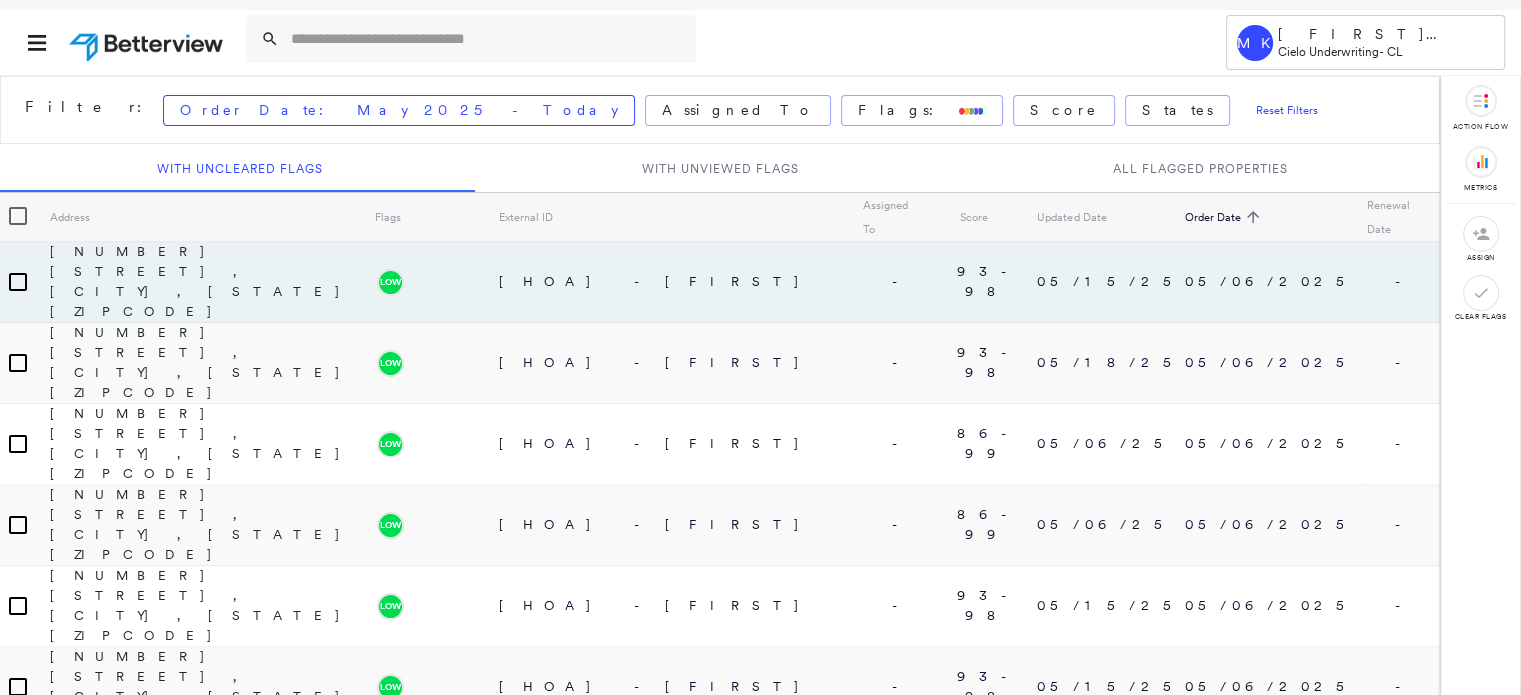 click on "Order Date sorted ascending" at bounding box center [1225, 217] 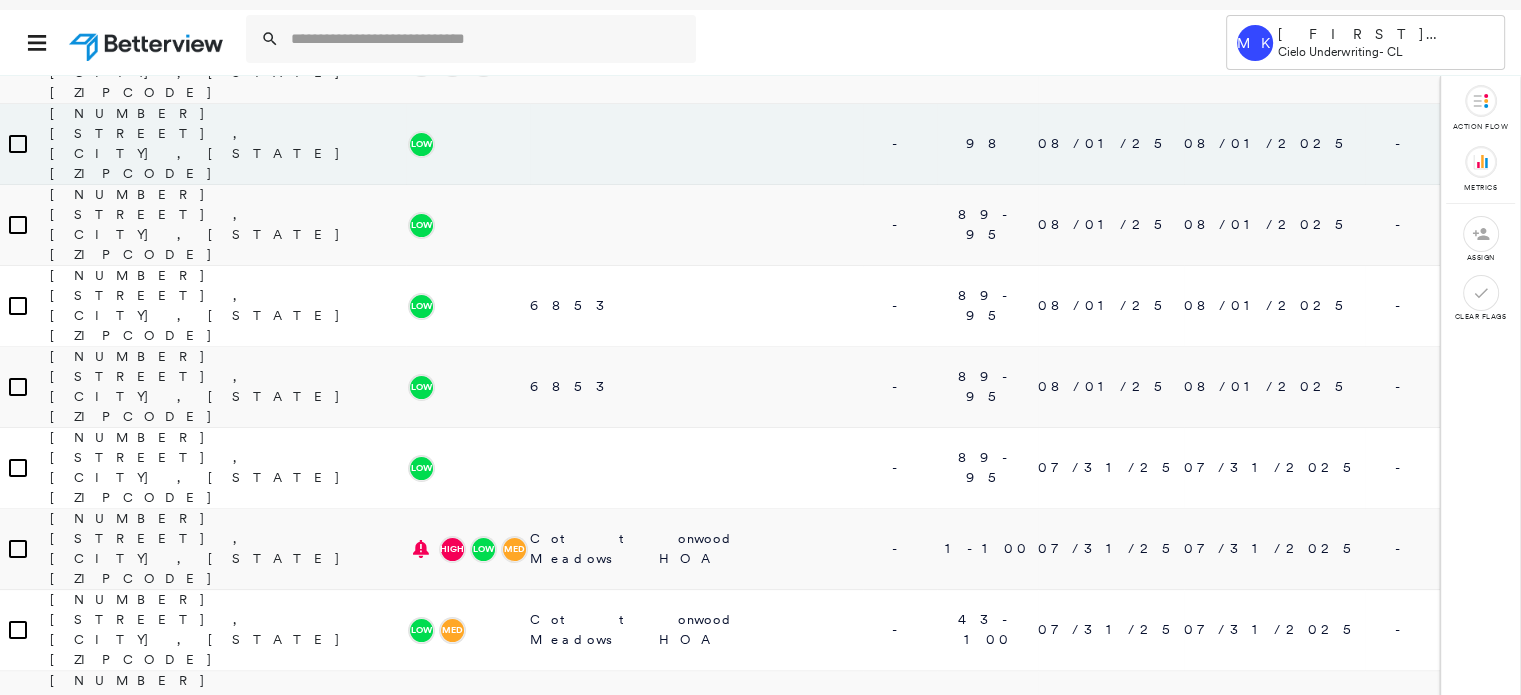 scroll, scrollTop: 311, scrollLeft: 0, axis: vertical 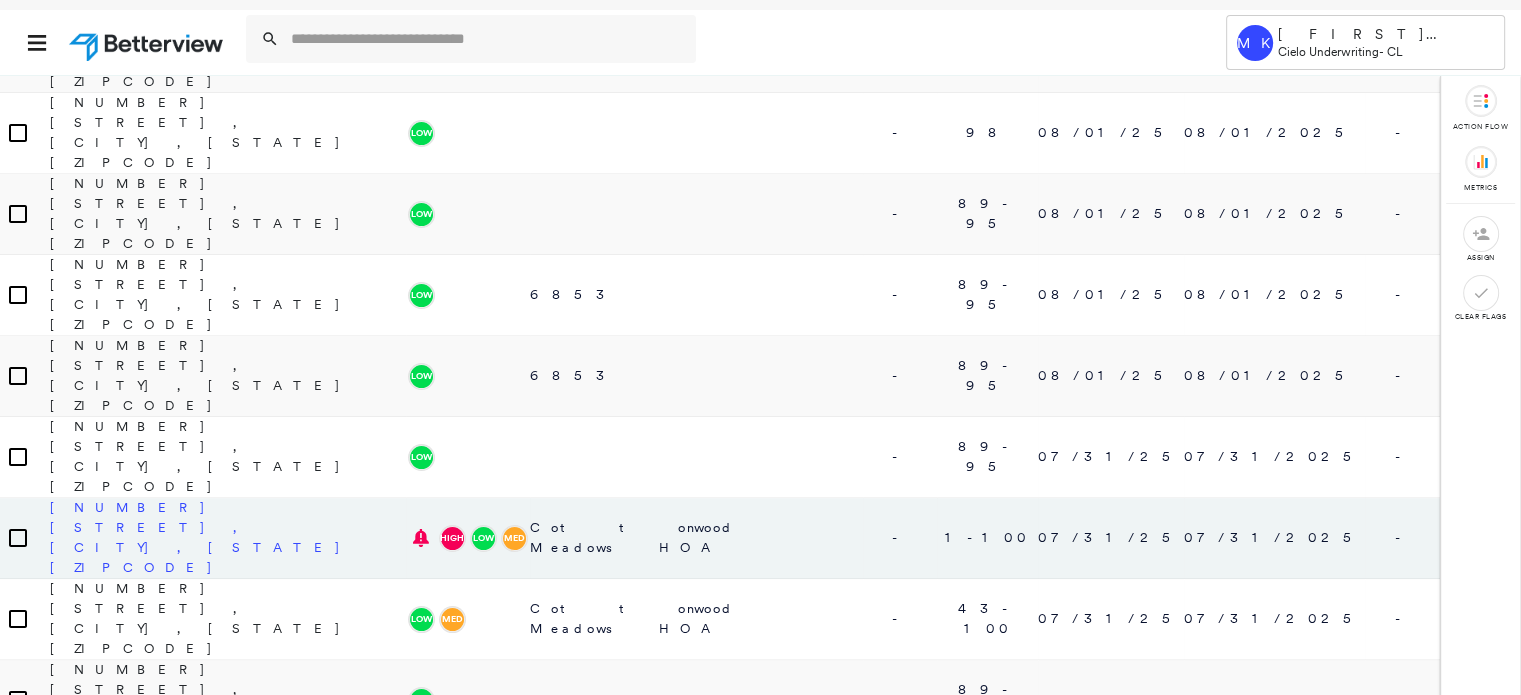 click on "2103  Greencrest Dr, El Cajon, CA 92019" at bounding box center [209, 537] 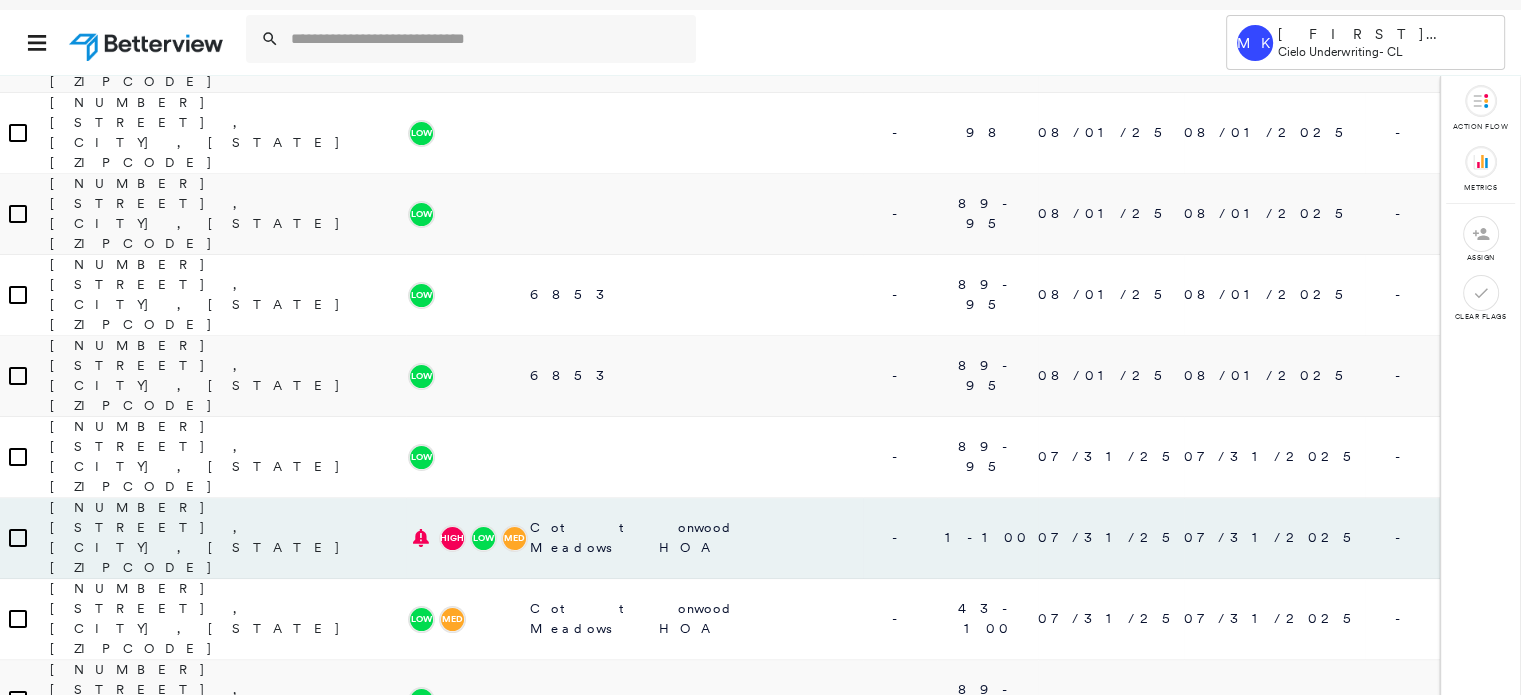 scroll, scrollTop: 348, scrollLeft: 0, axis: vertical 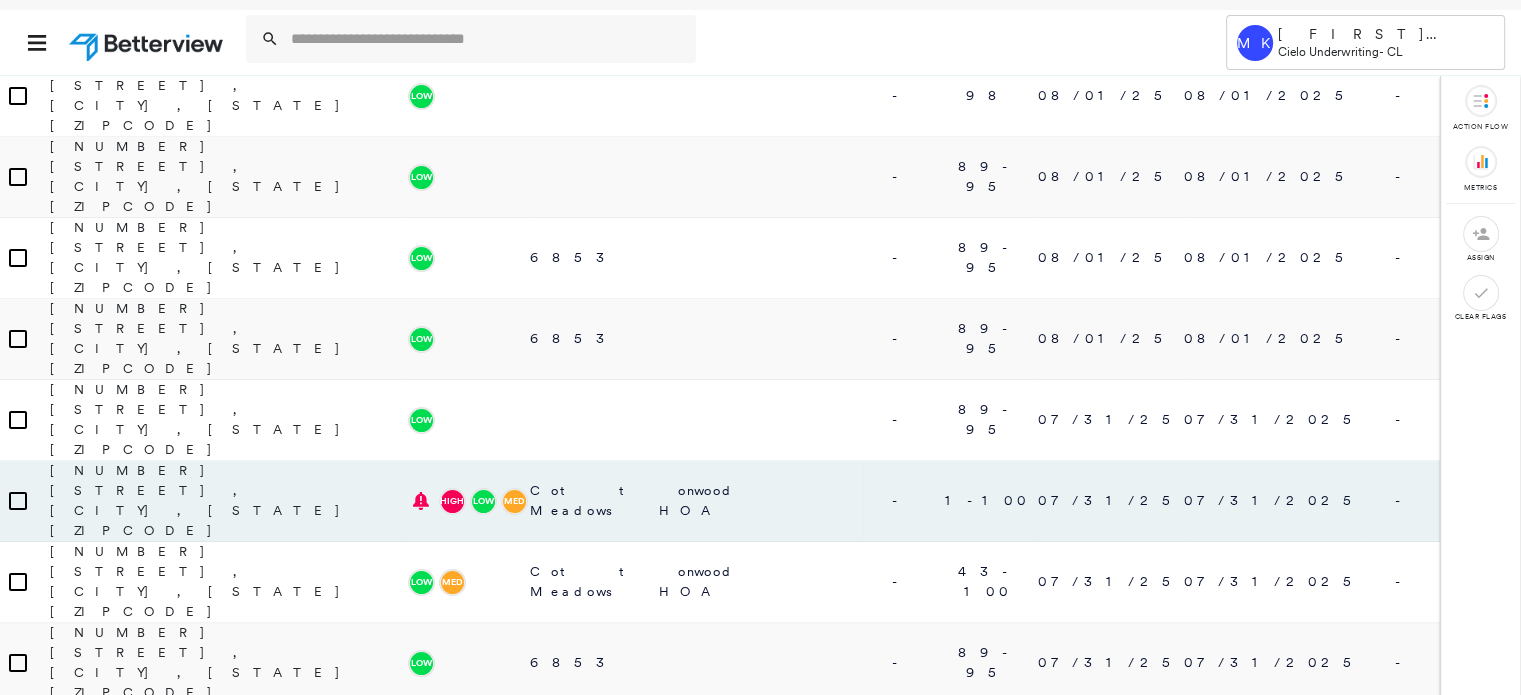 click on "5200  Blackpool Rd, Westminster, CA 92683" at bounding box center (209, 824) 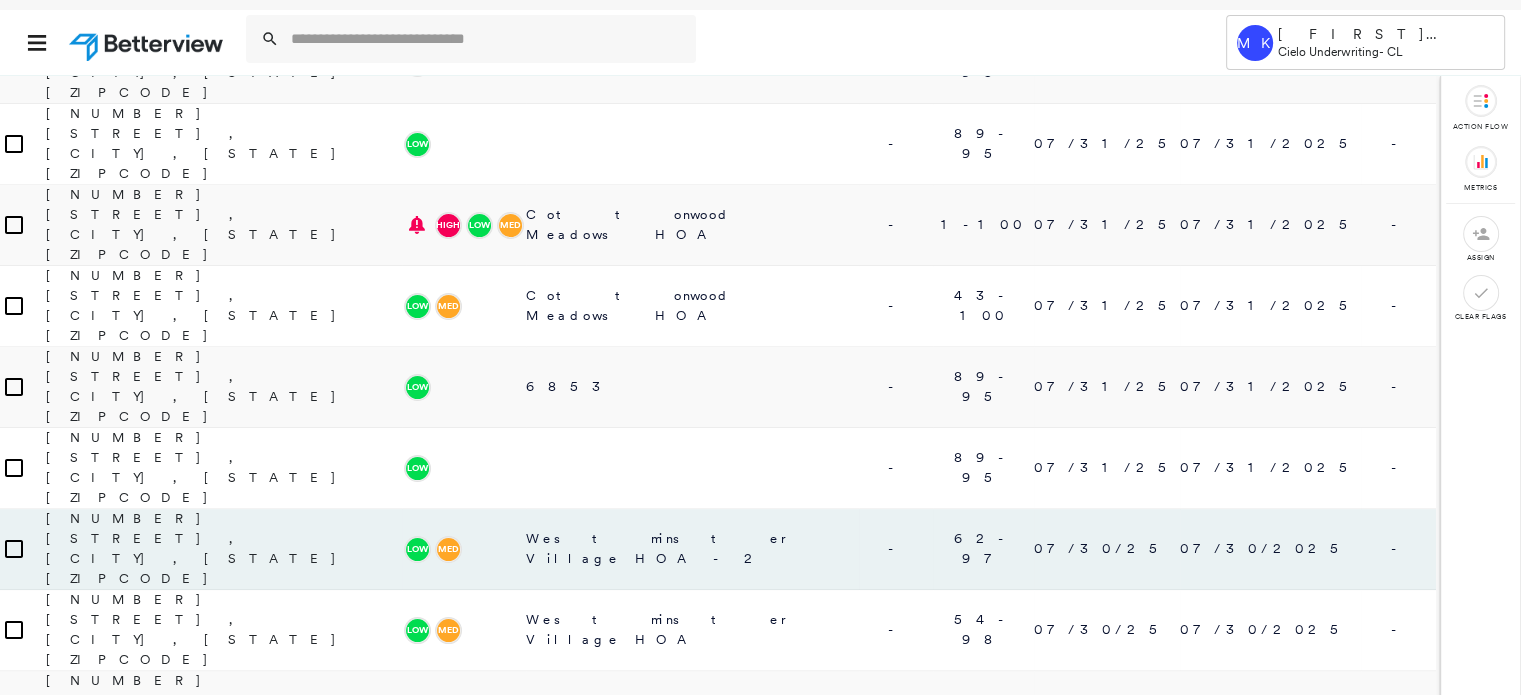 scroll, scrollTop: 887, scrollLeft: 23, axis: both 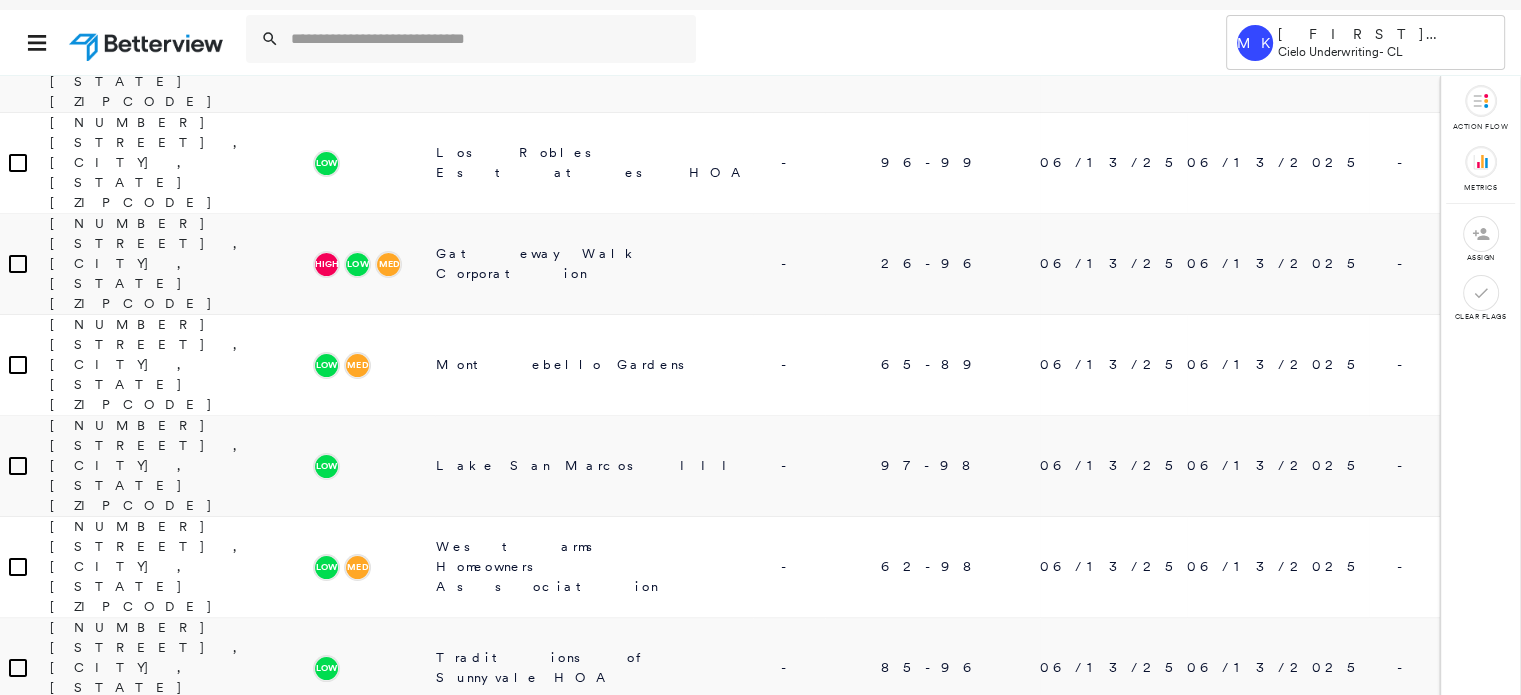 click on "482  Bolling Cir, Novato, CA 94949" at bounding box center [180, 9455] 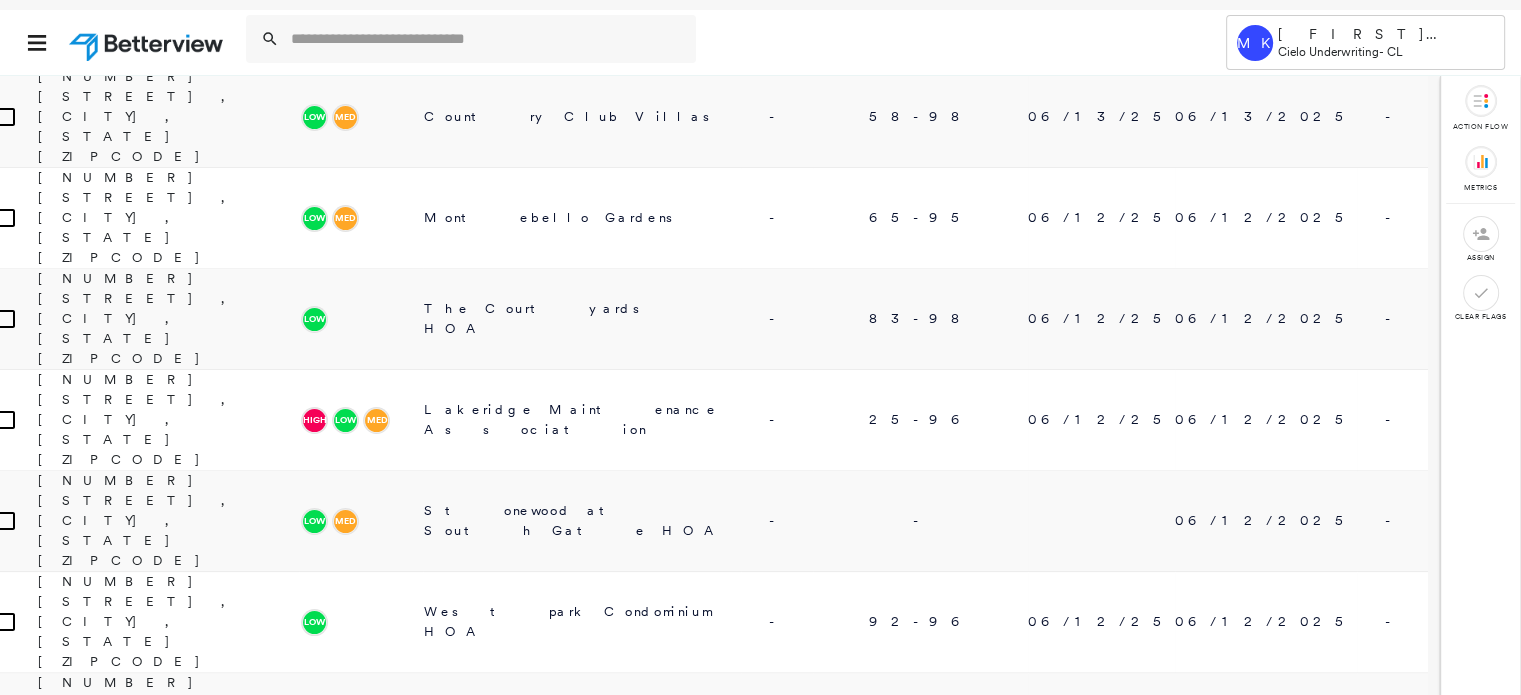 scroll, scrollTop: 7953, scrollLeft: 12, axis: both 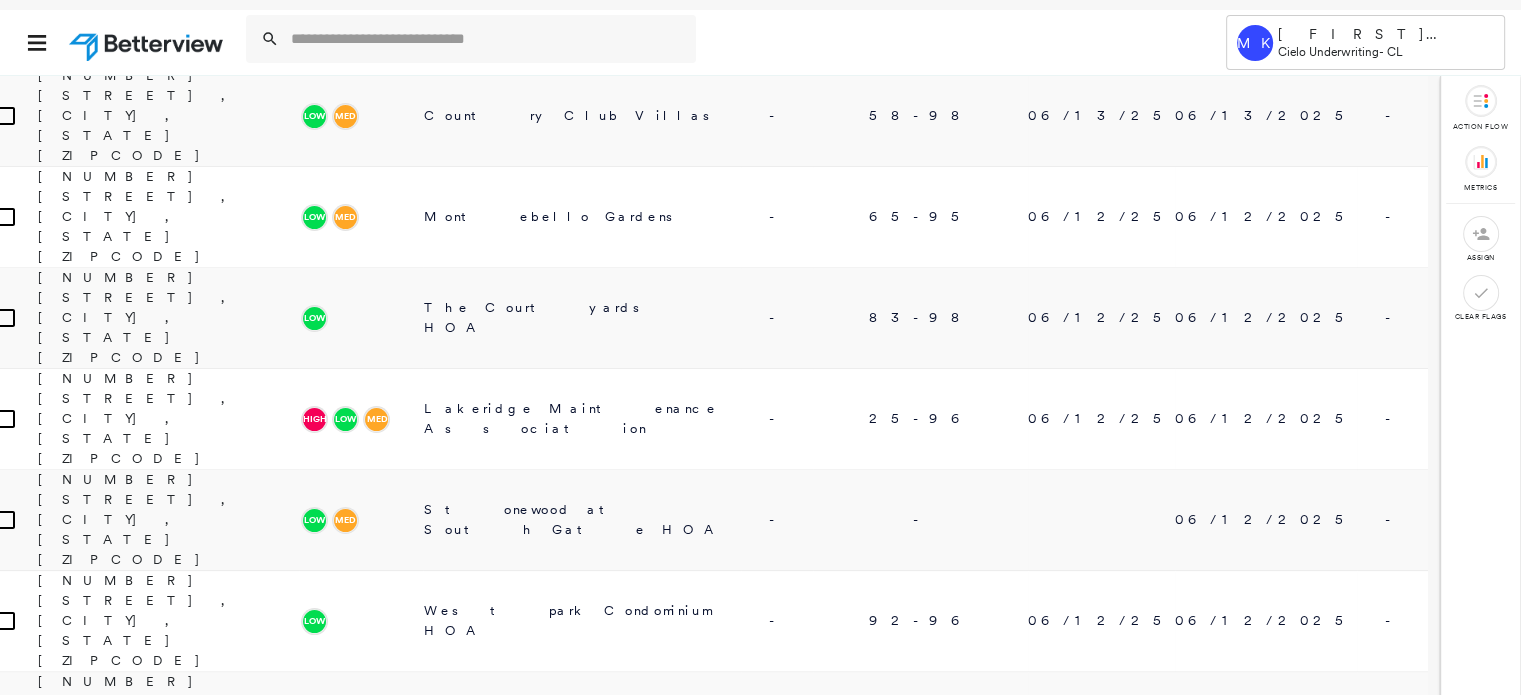 click on "77365  Sawgrass Cir, Palm Desert, CA 92211" at bounding box center [137, 11023] 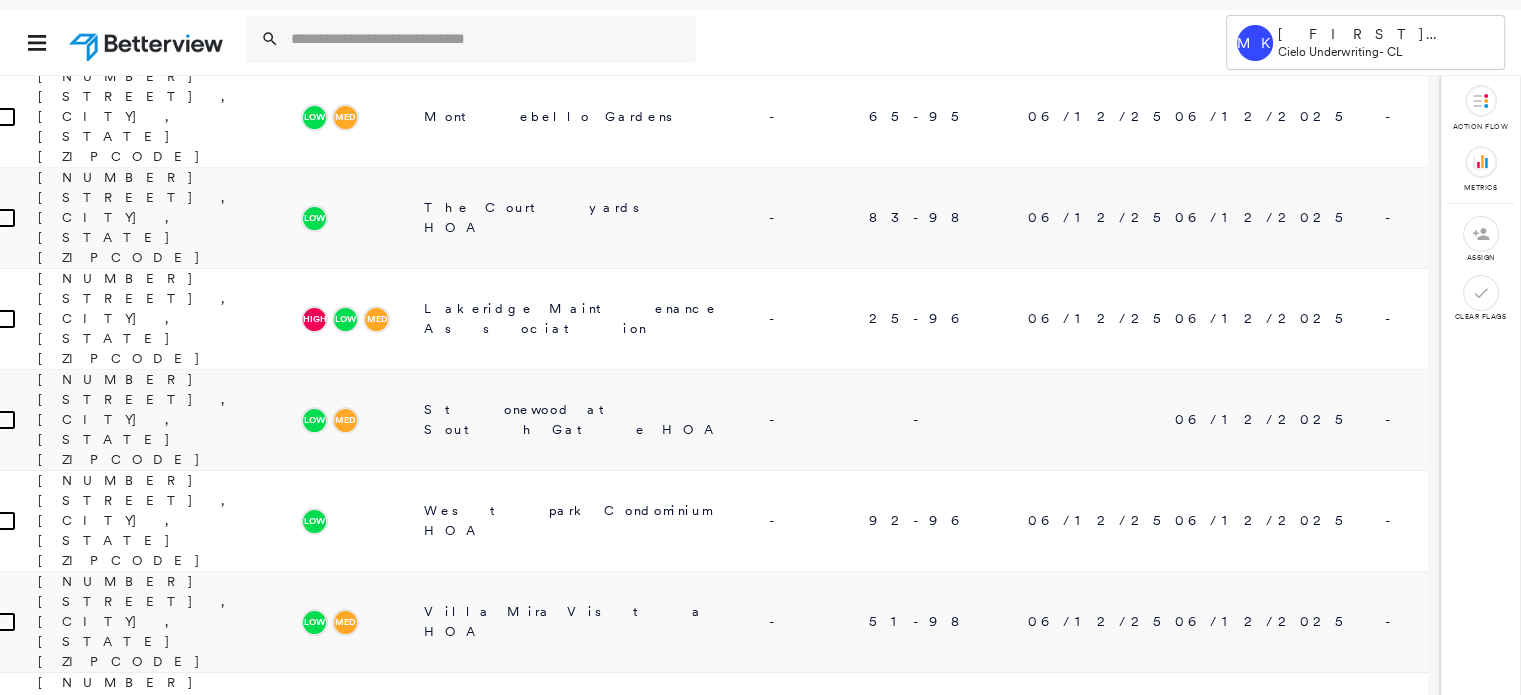 click on "77365  Sawgrass Cir, Palm Desert, CA 92211" at bounding box center [137, 11529] 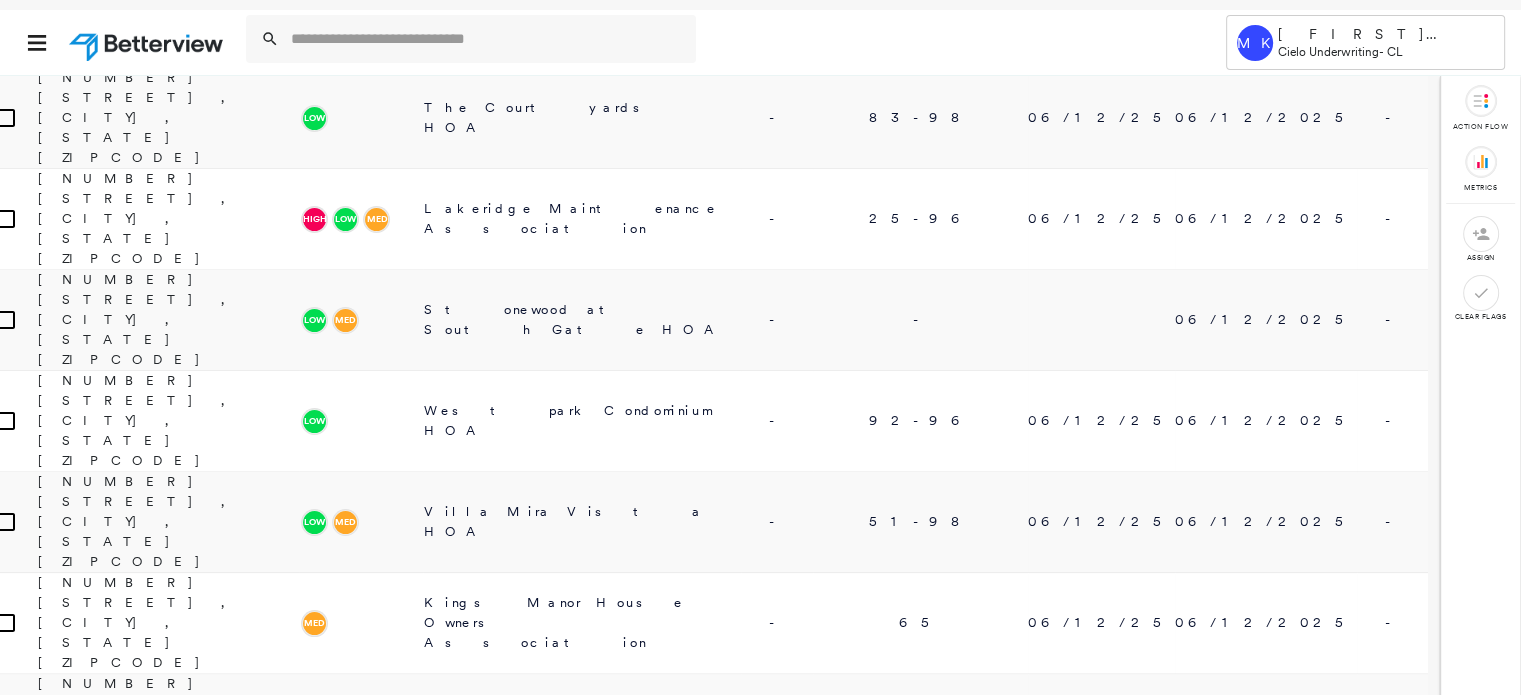 click on "77365  Sawgrass Cir, Palm Desert, CA 92211" at bounding box center [137, 11530] 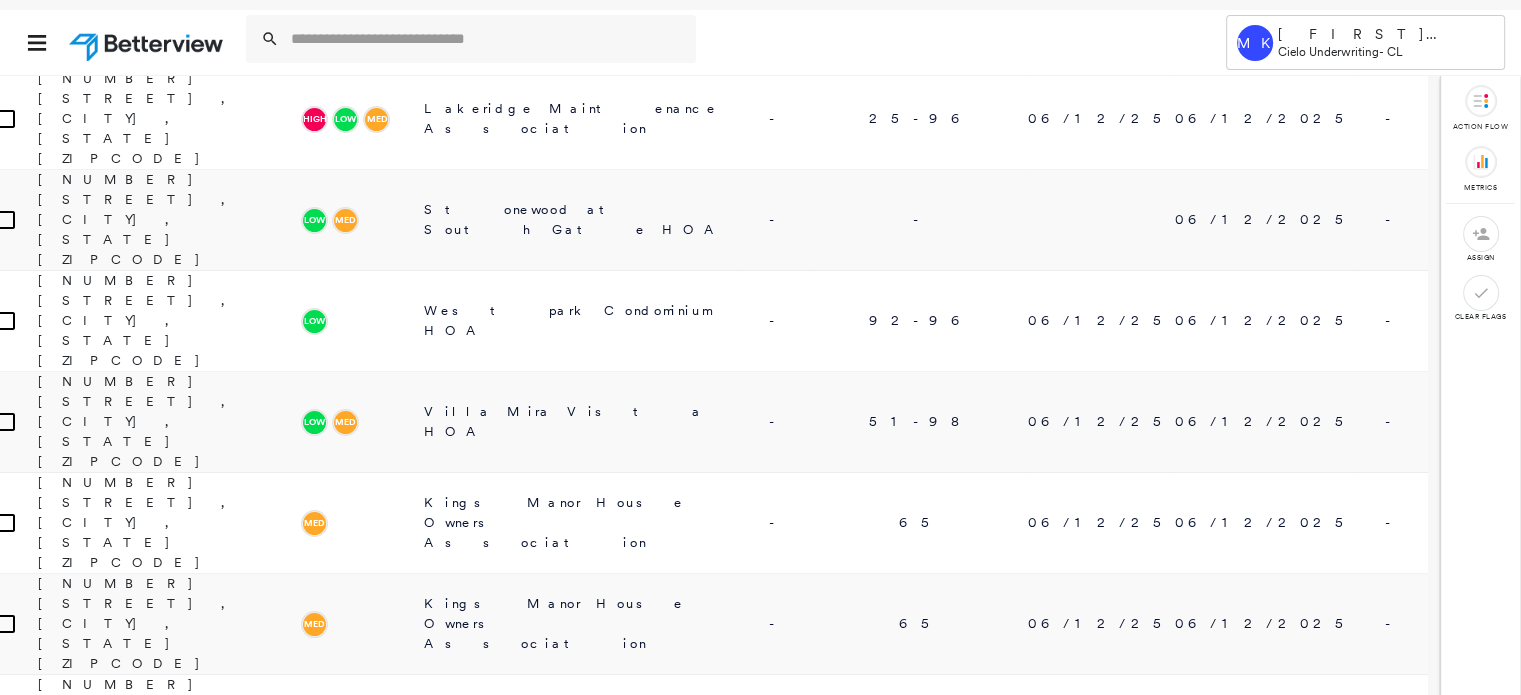 scroll, scrollTop: 8353, scrollLeft: 12, axis: both 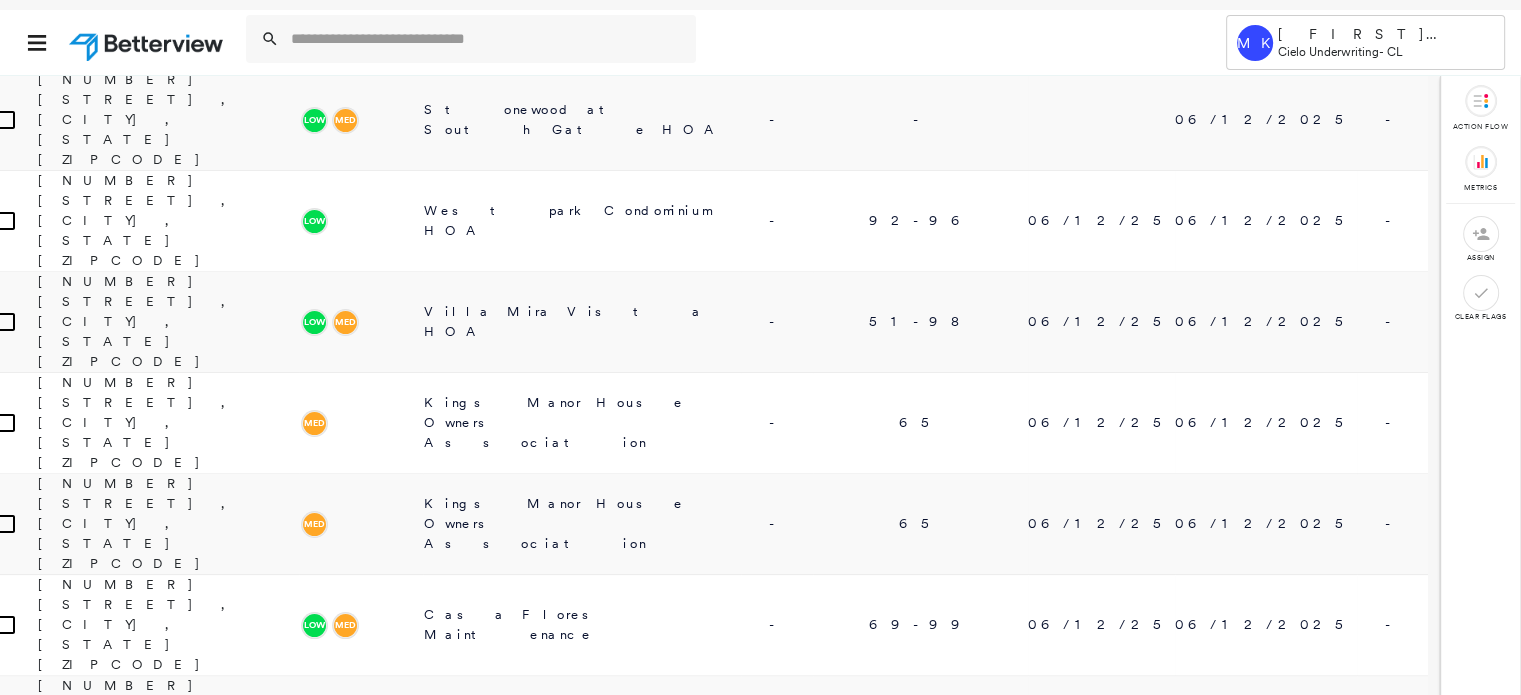 click on "77365  Sawgrass Cir, Palm Desert, CA 92211" at bounding box center [137, 11532] 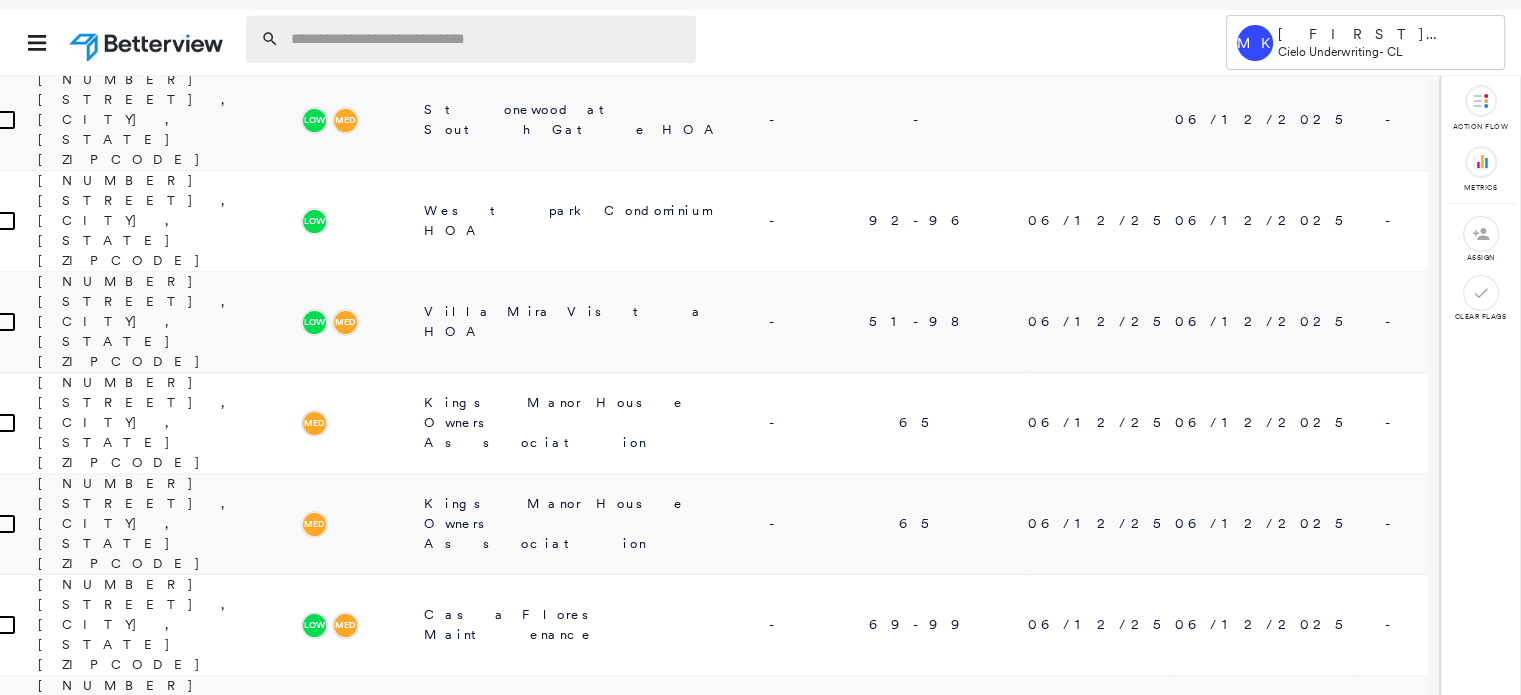 click at bounding box center (487, 39) 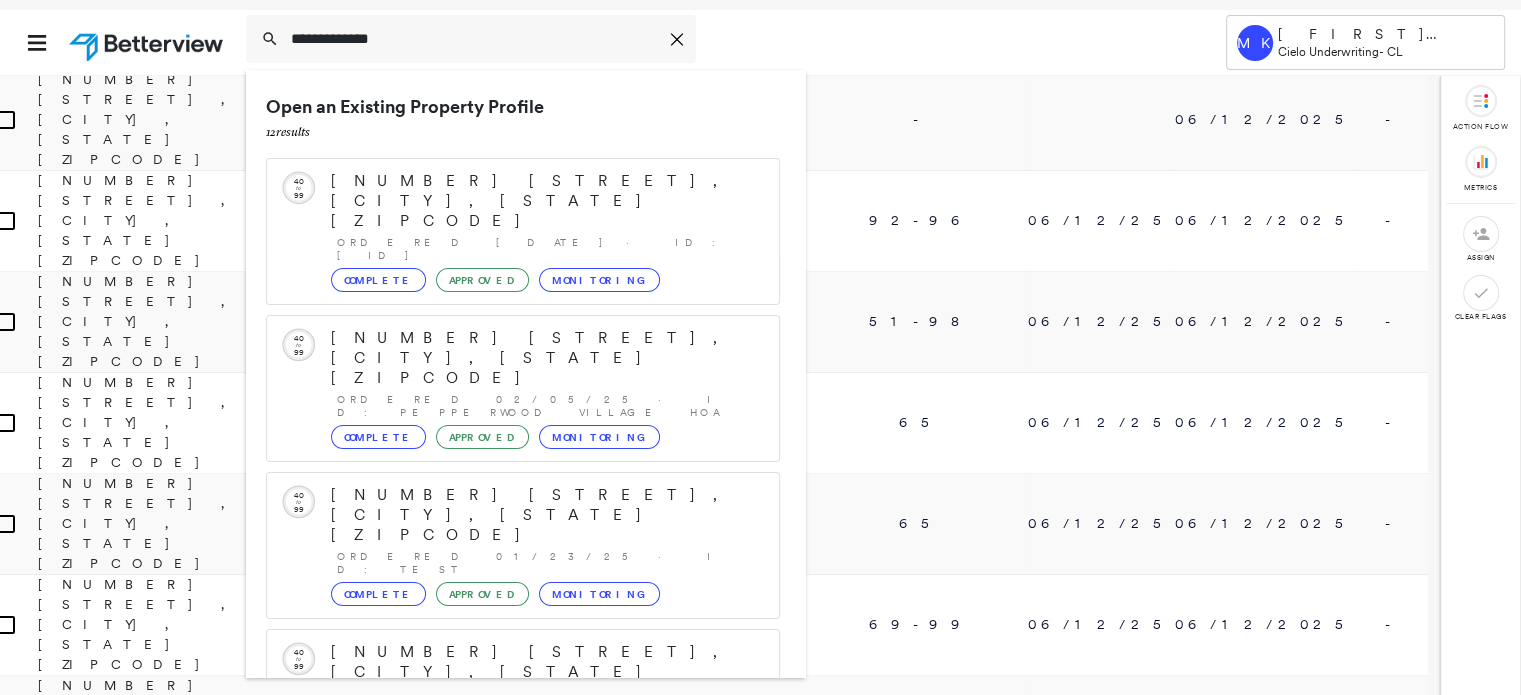 type on "**********" 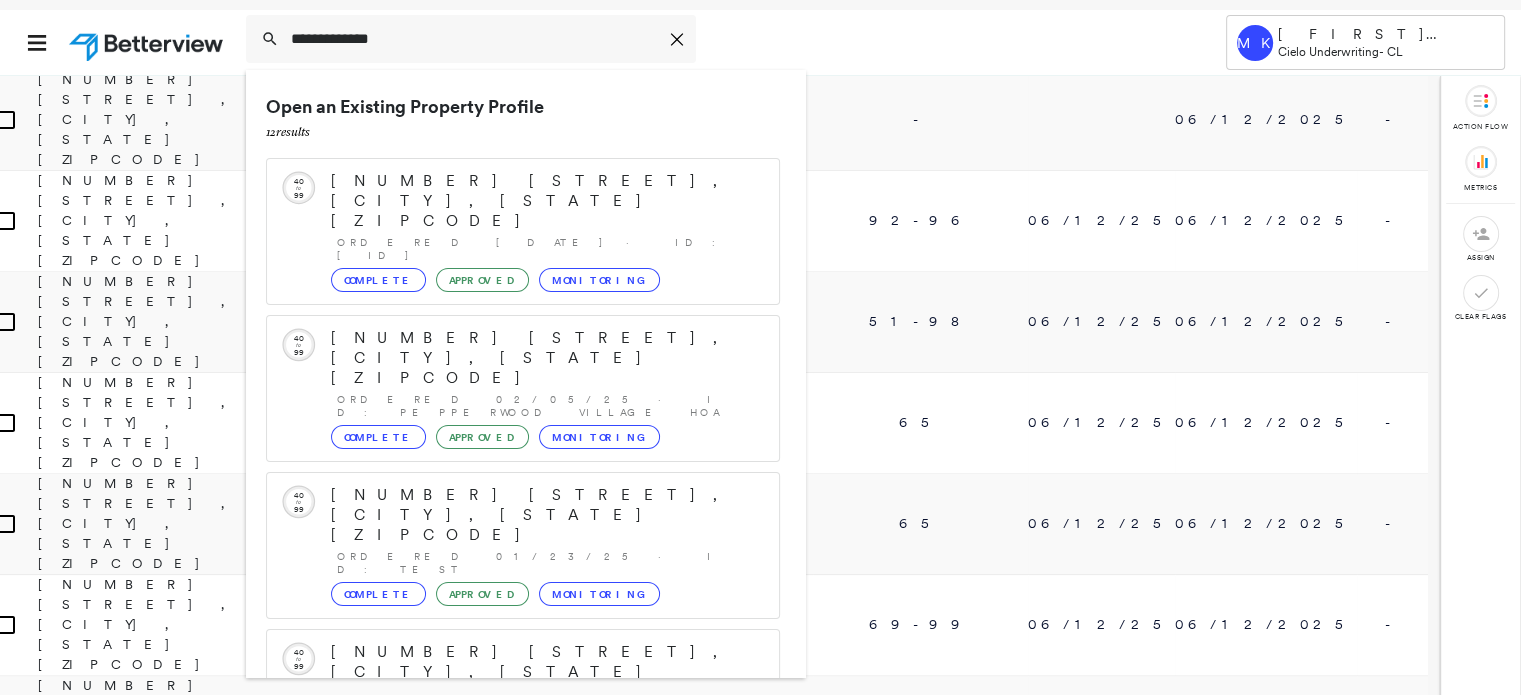 click on "**********" at bounding box center [707, 42] 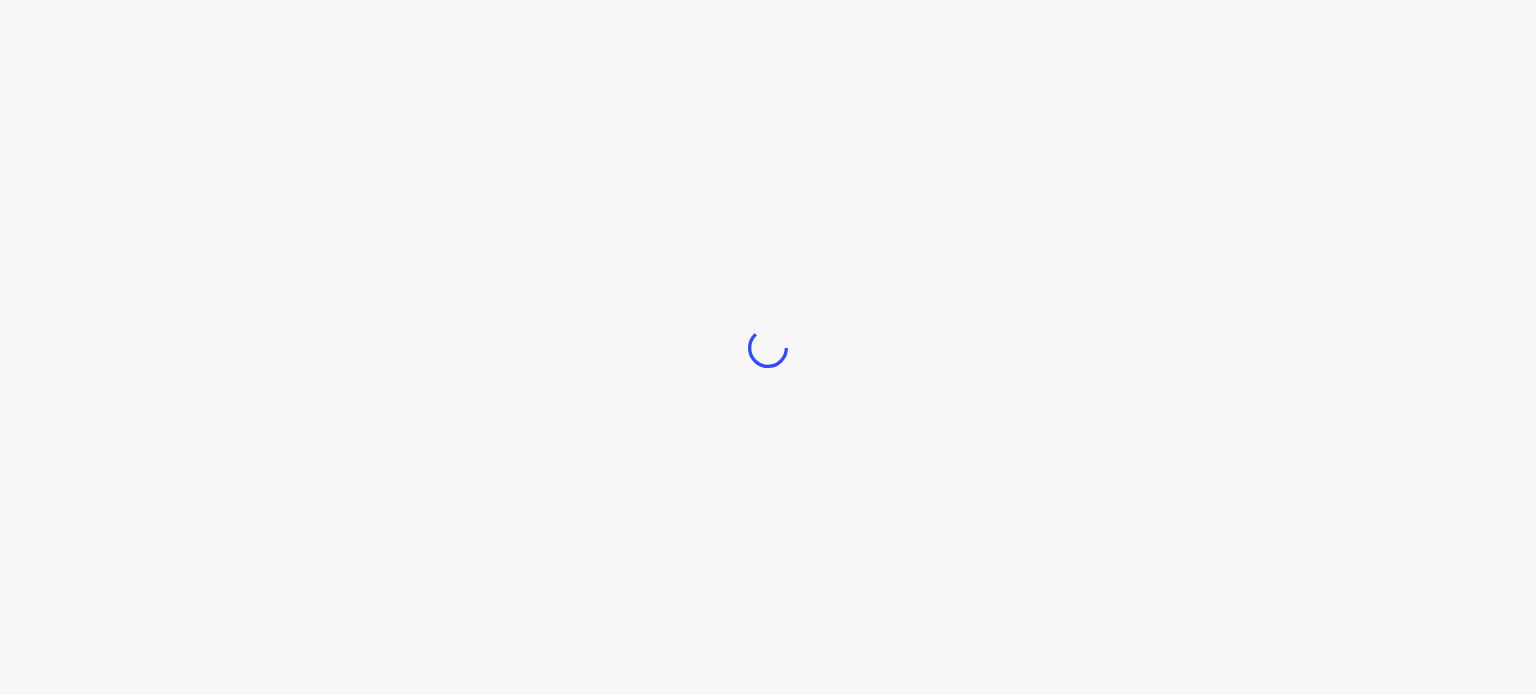 scroll, scrollTop: 0, scrollLeft: 0, axis: both 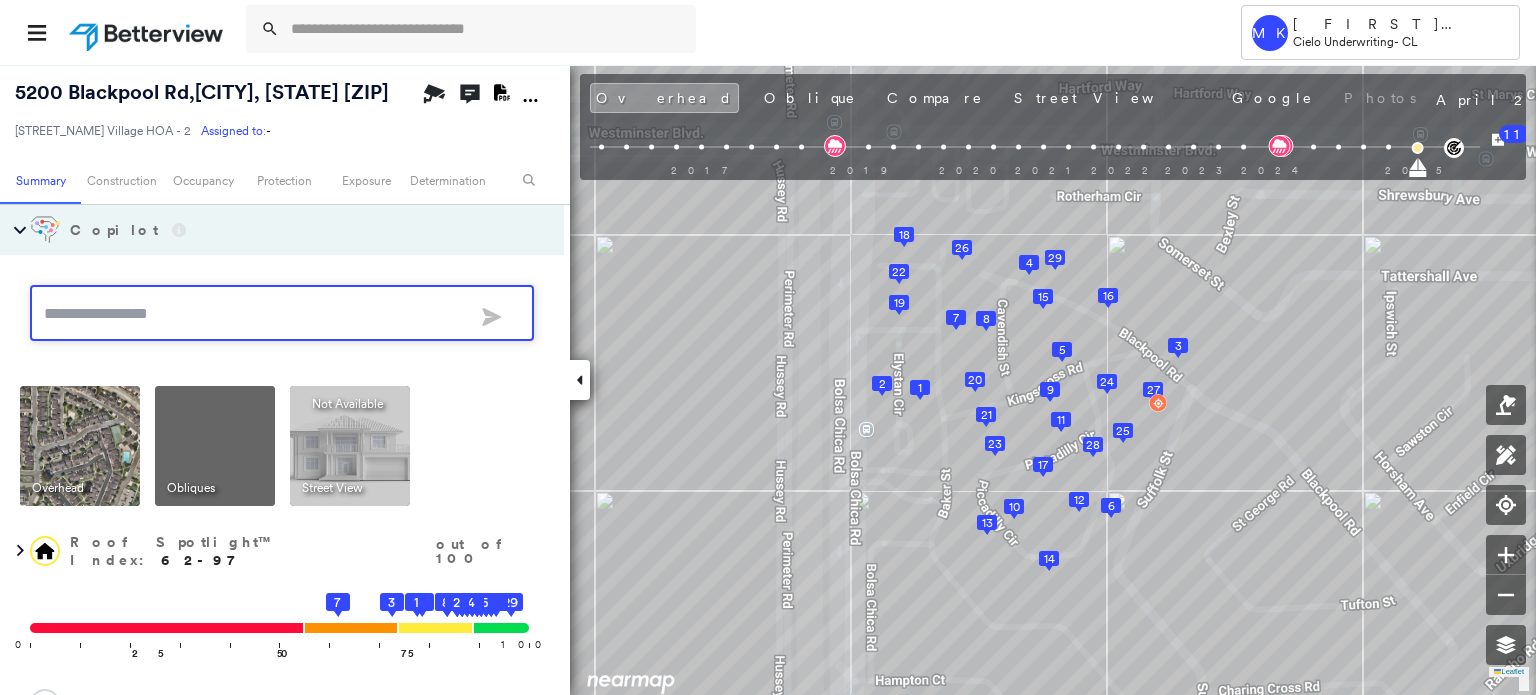 click at bounding box center [580, 380] 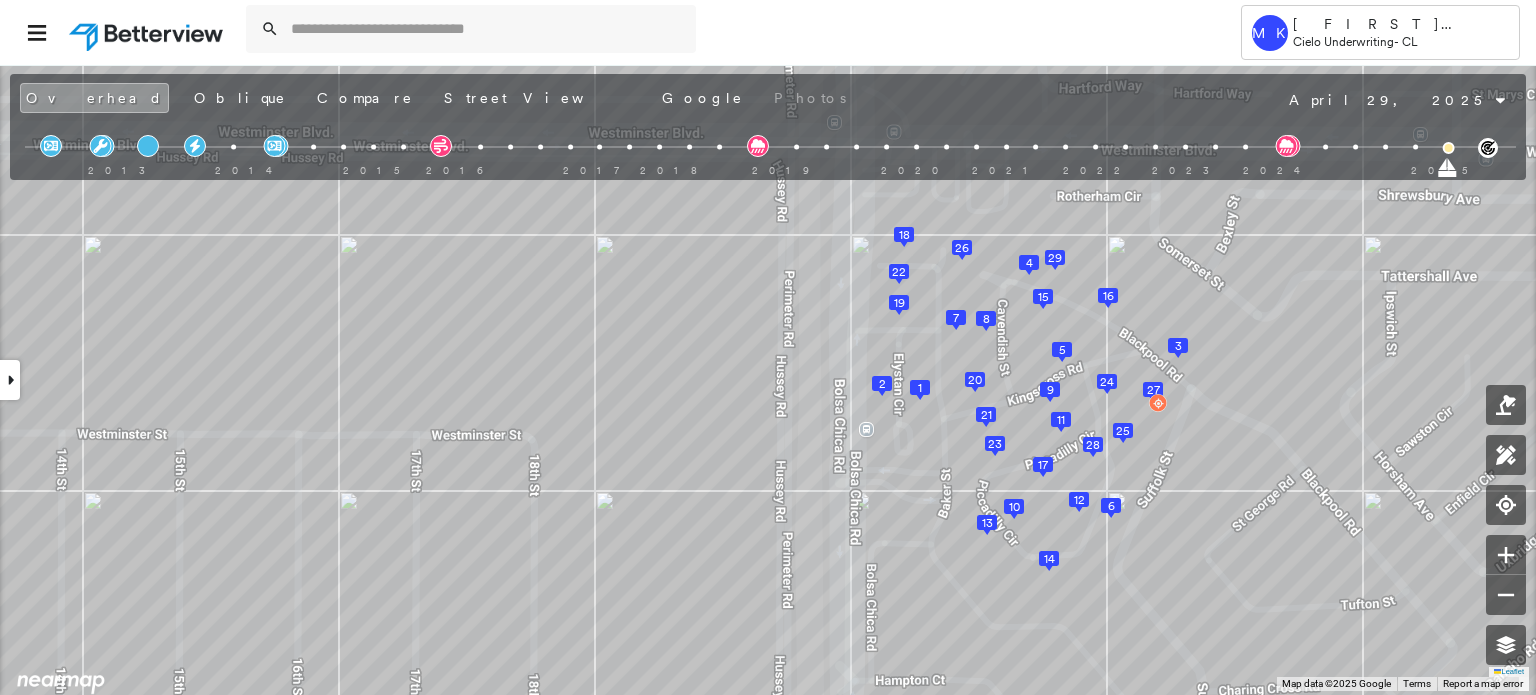 scroll, scrollTop: 0, scrollLeft: 0, axis: both 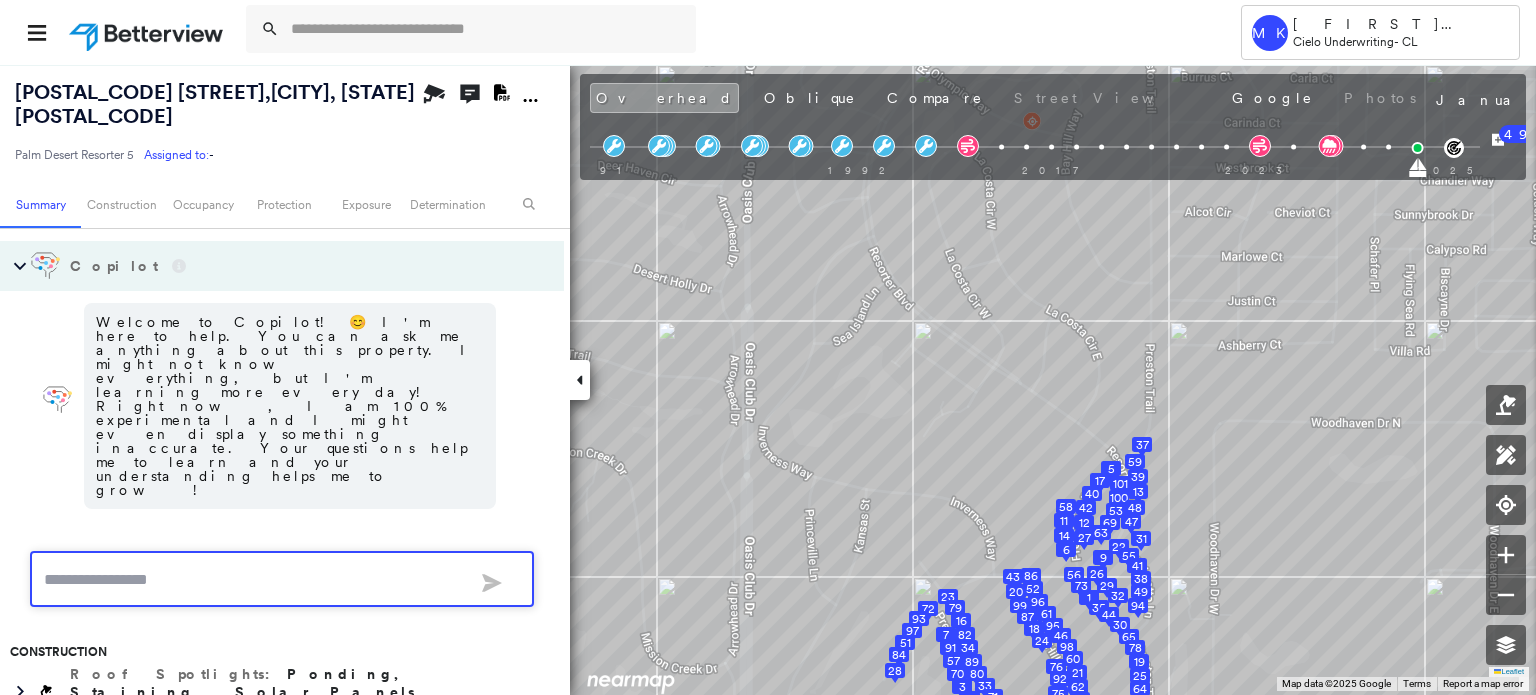 click on "77365  Sawgrass Cir ,  Palm Desert, CA 92211" at bounding box center [215, 104] 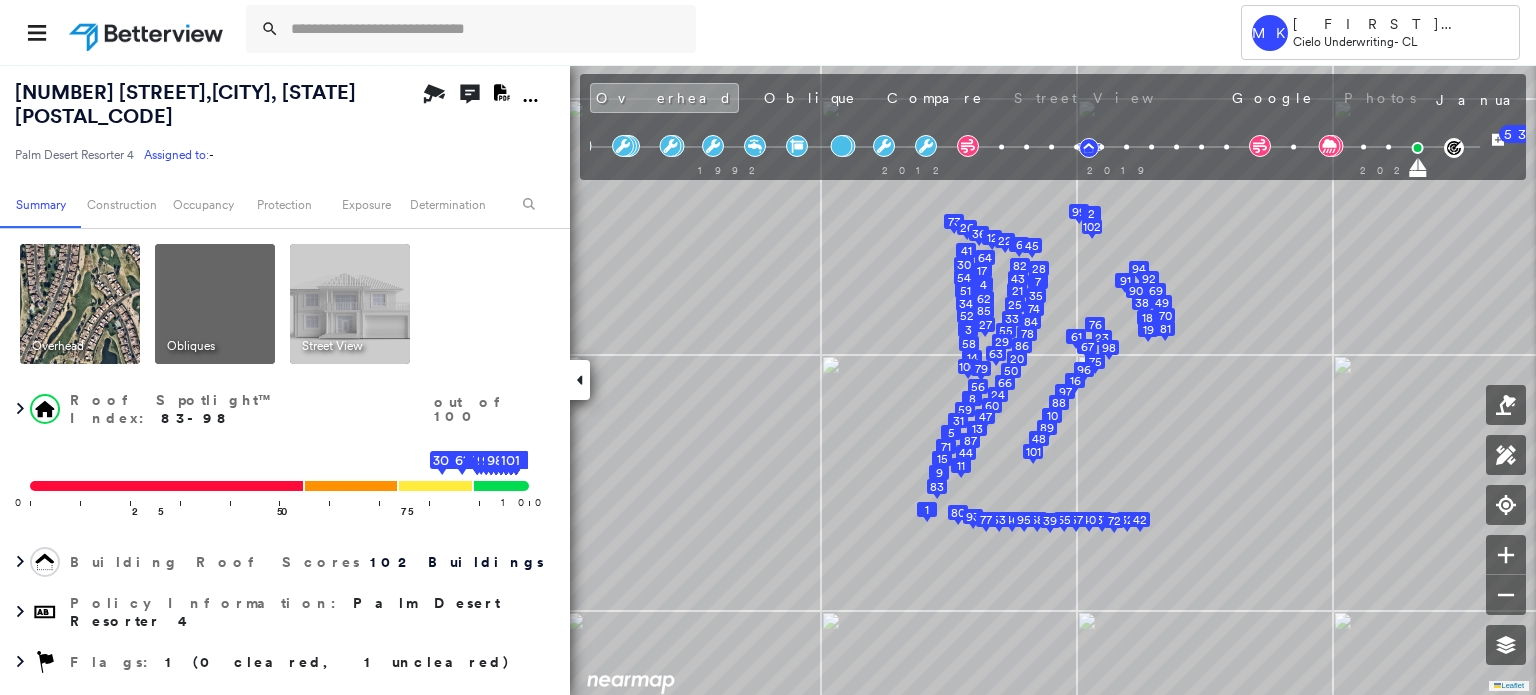 scroll, scrollTop: 0, scrollLeft: 0, axis: both 